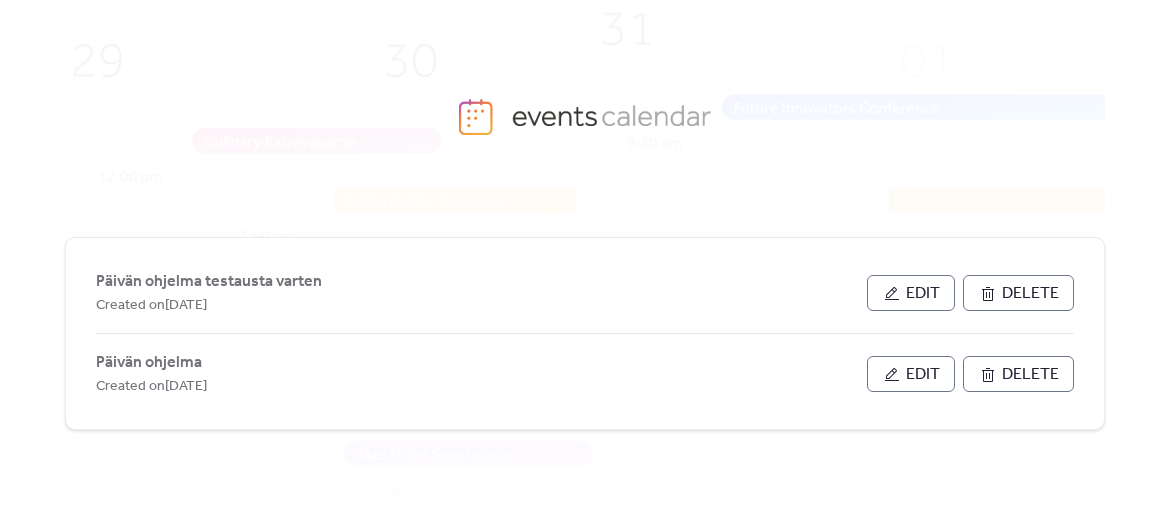 scroll, scrollTop: 0, scrollLeft: 0, axis: both 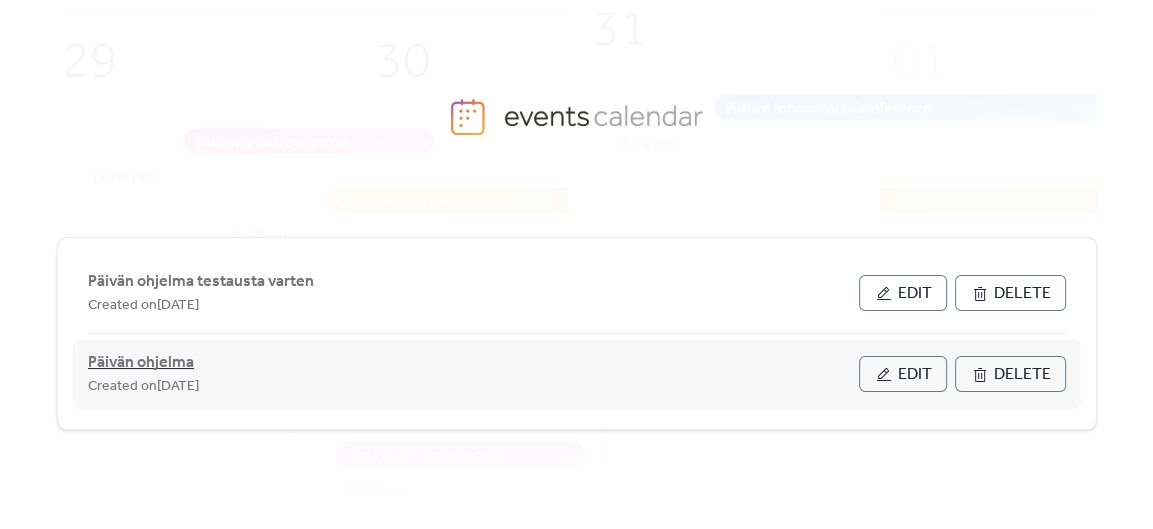 click on "Päivän ohjelma" at bounding box center (141, 363) 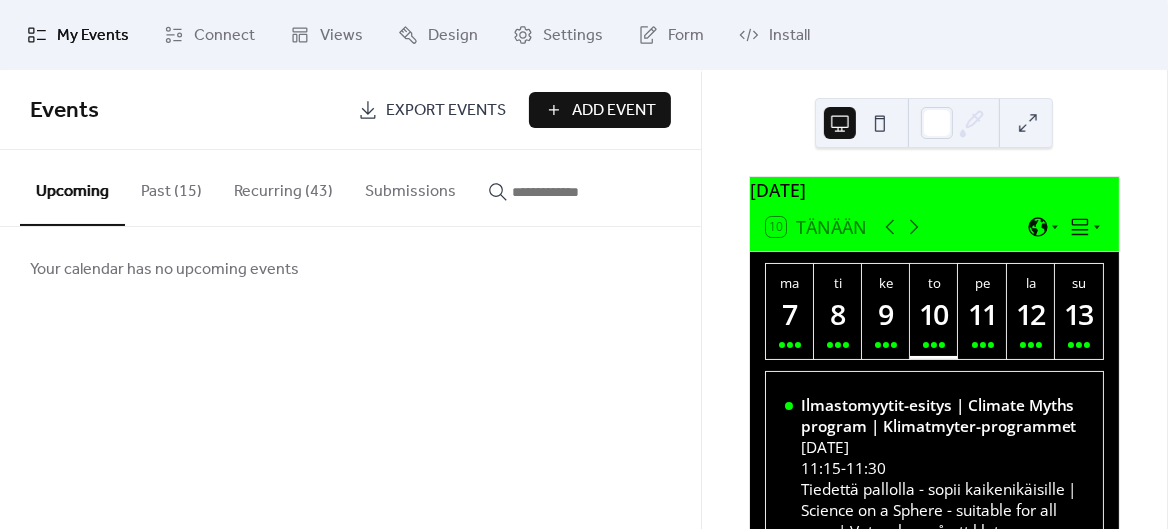 click on "Recurring  (43)" at bounding box center [283, 187] 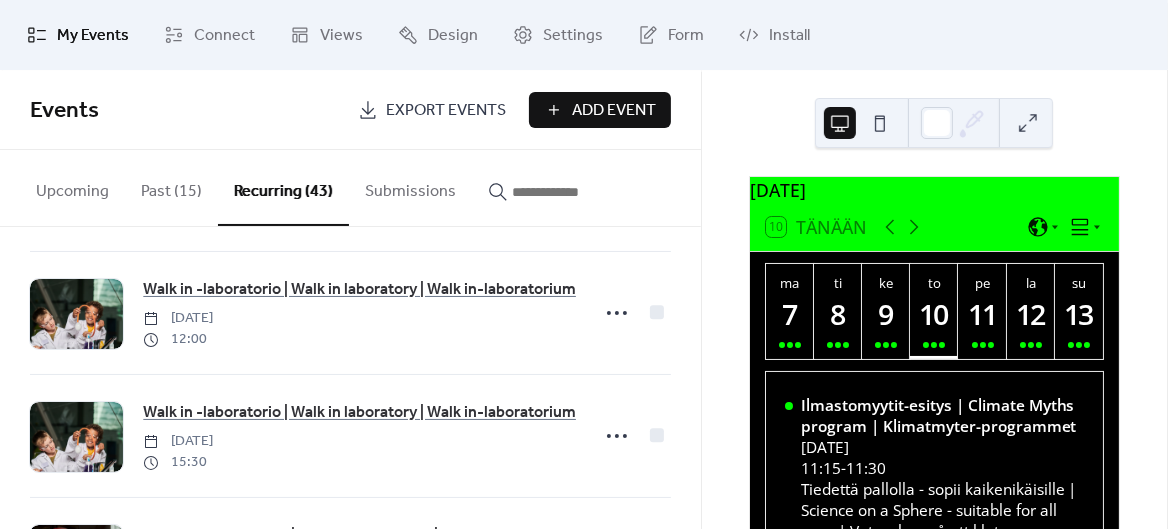 scroll, scrollTop: 384, scrollLeft: 0, axis: vertical 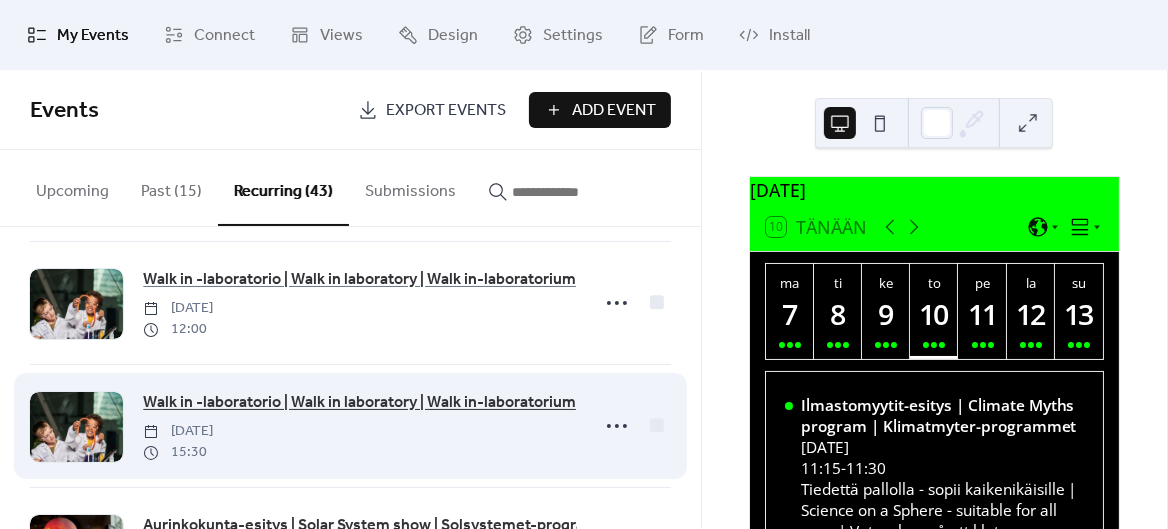 click on "Walk in -laboratorio | Walk in laboratory | Walk in-laboratorium" at bounding box center (359, 403) 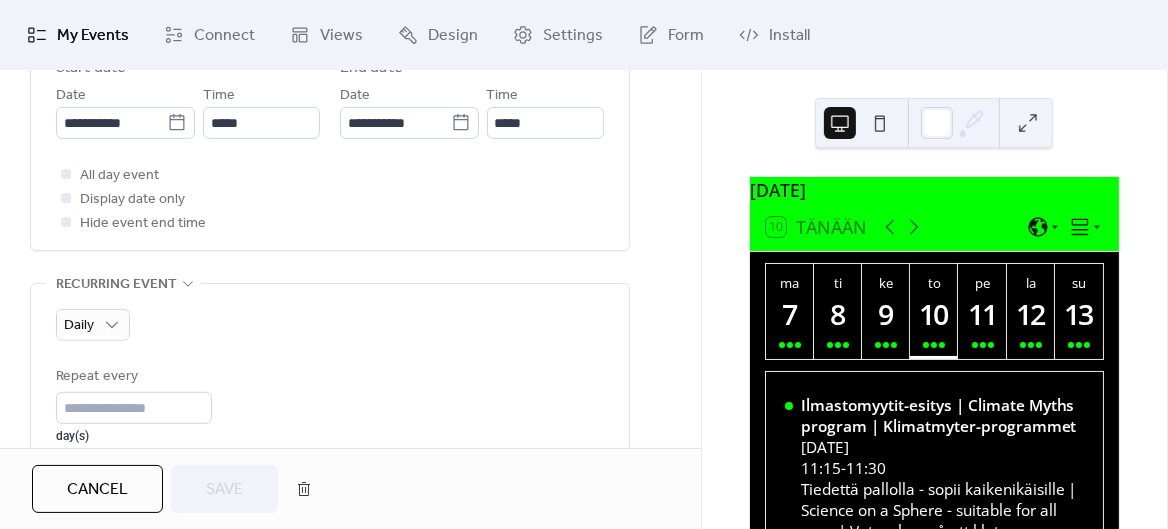 scroll, scrollTop: 736, scrollLeft: 0, axis: vertical 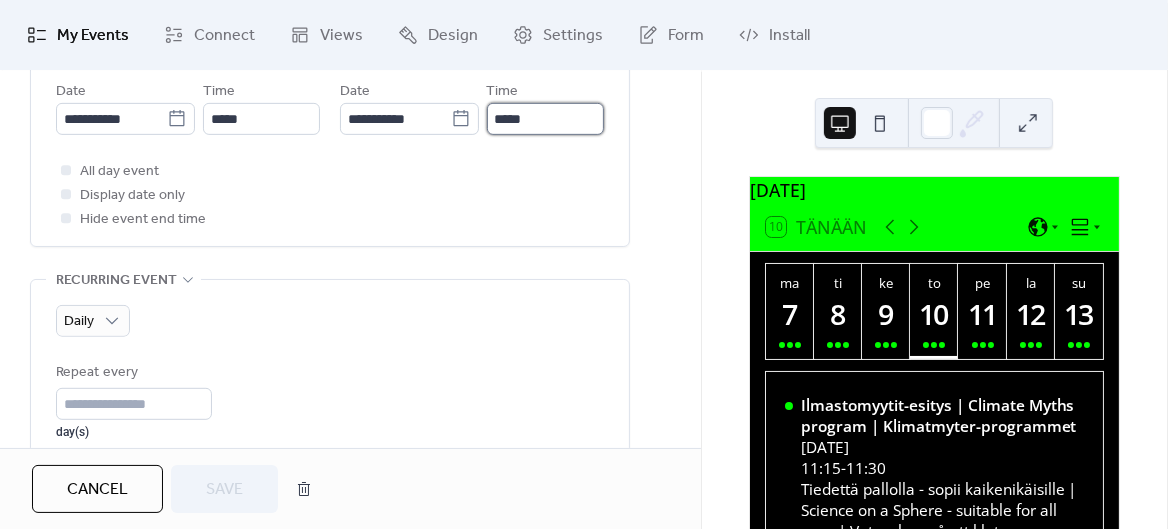 click on "*****" at bounding box center [545, 119] 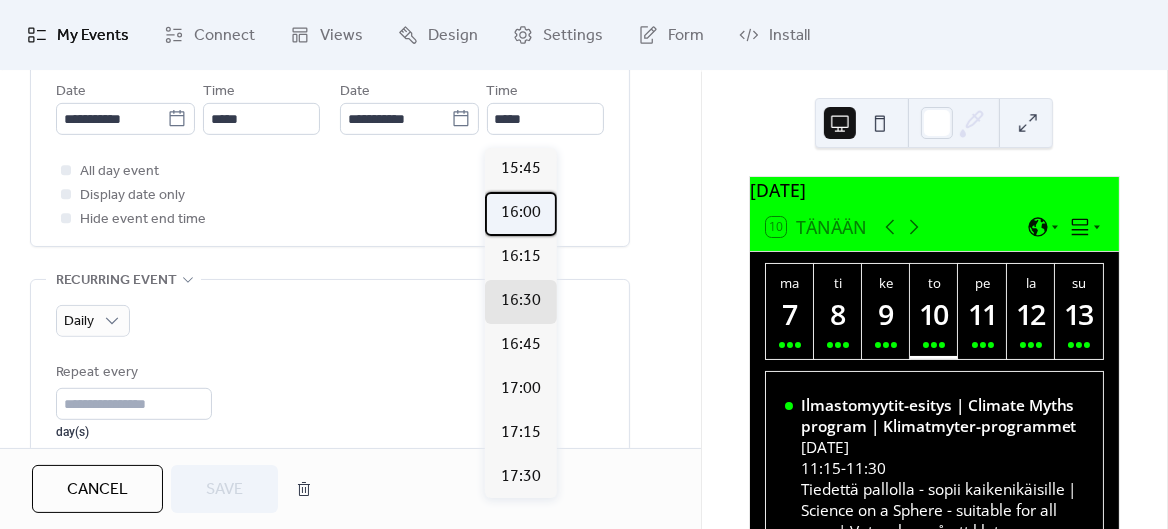 click on "16:00" at bounding box center (521, 213) 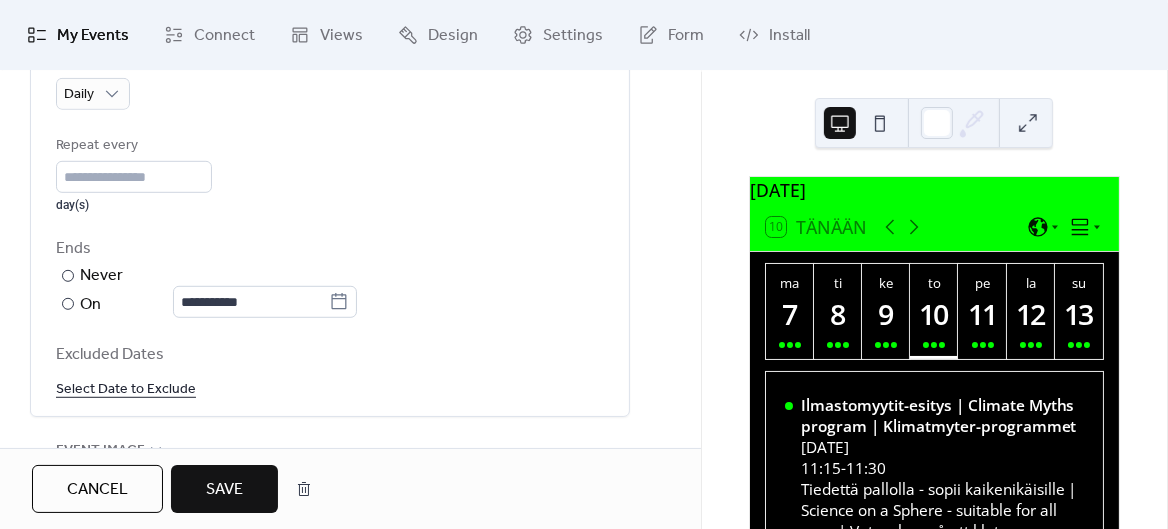 scroll, scrollTop: 1050, scrollLeft: 0, axis: vertical 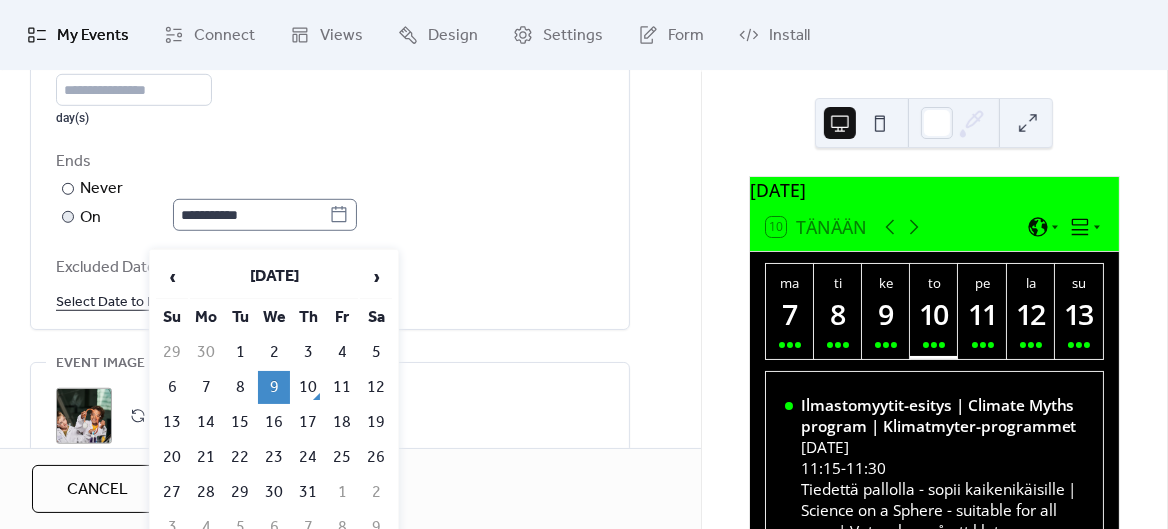 click 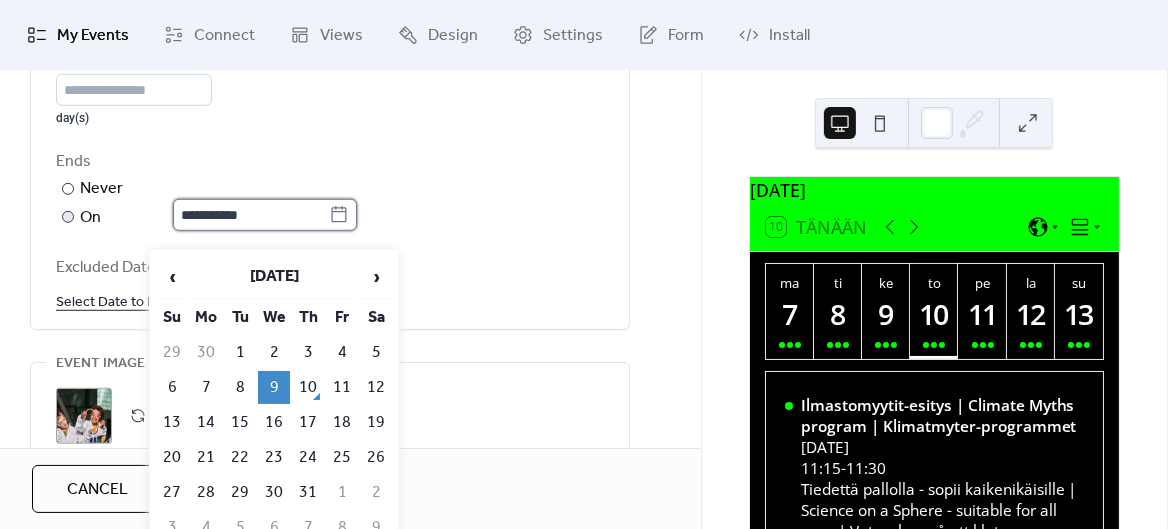 click on "**********" at bounding box center (251, 215) 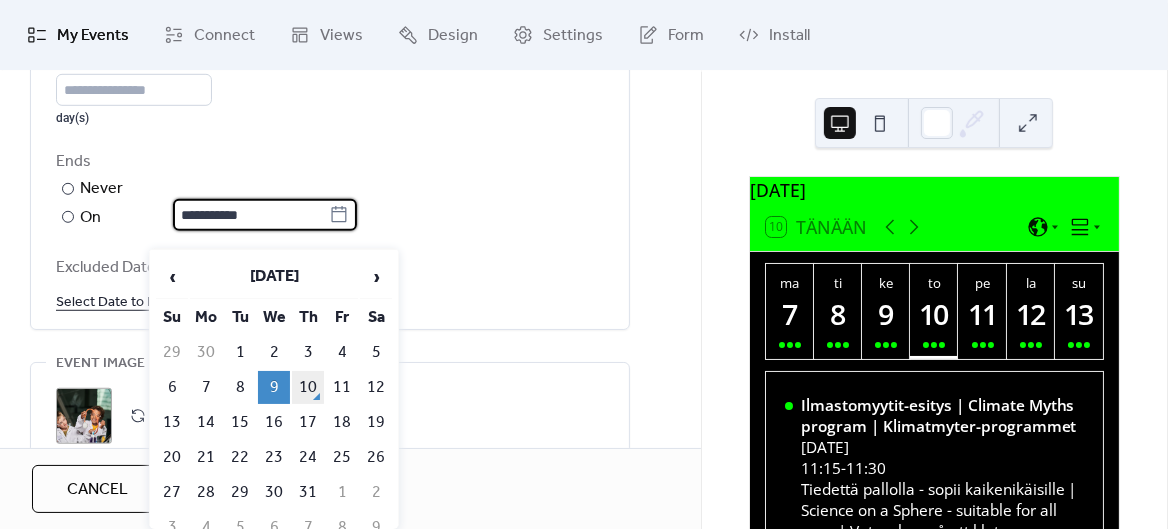 click on "10" at bounding box center [308, 387] 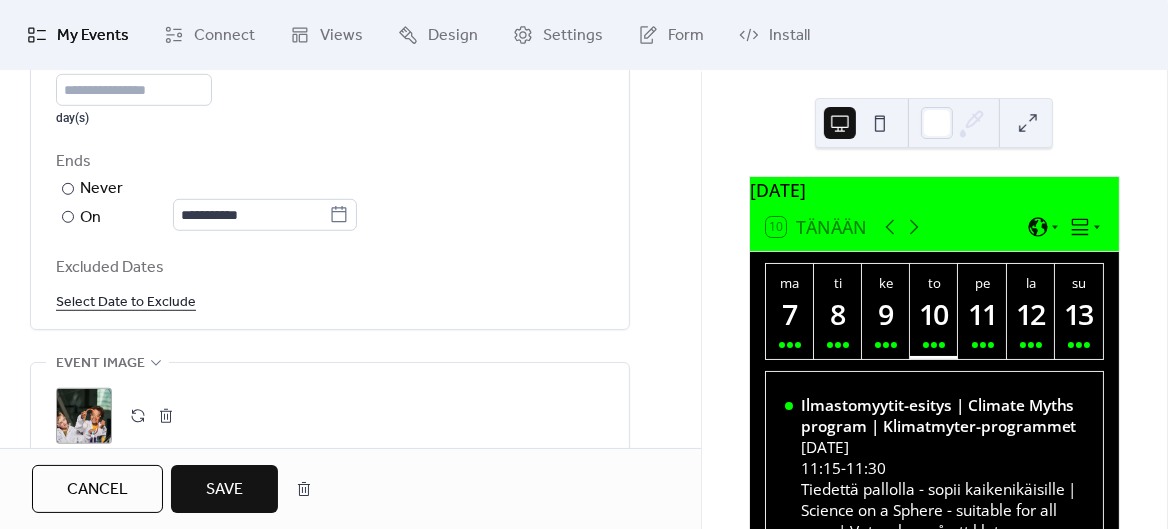 click on "Save" at bounding box center [224, 490] 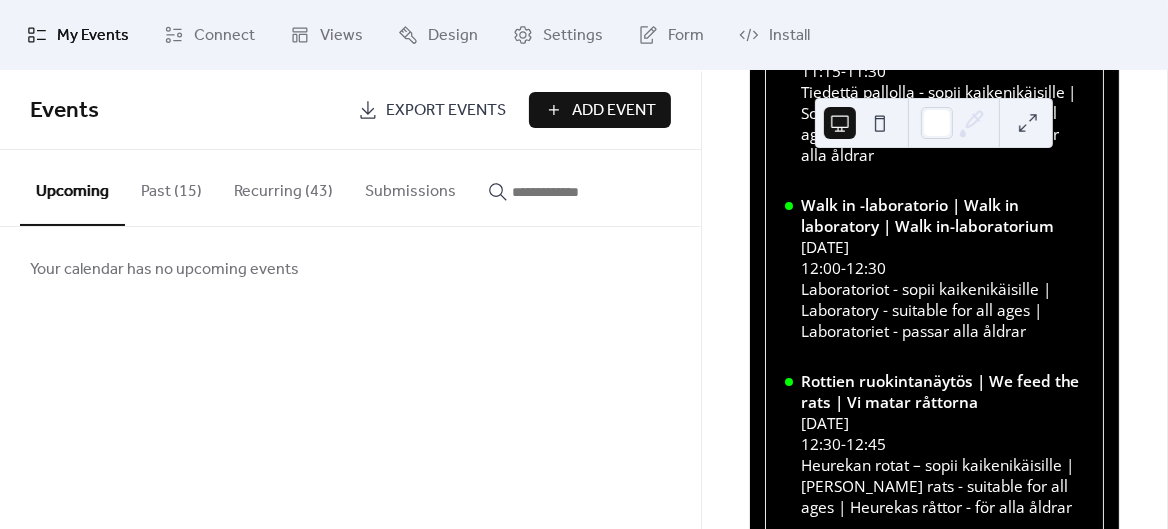 scroll, scrollTop: 102, scrollLeft: 0, axis: vertical 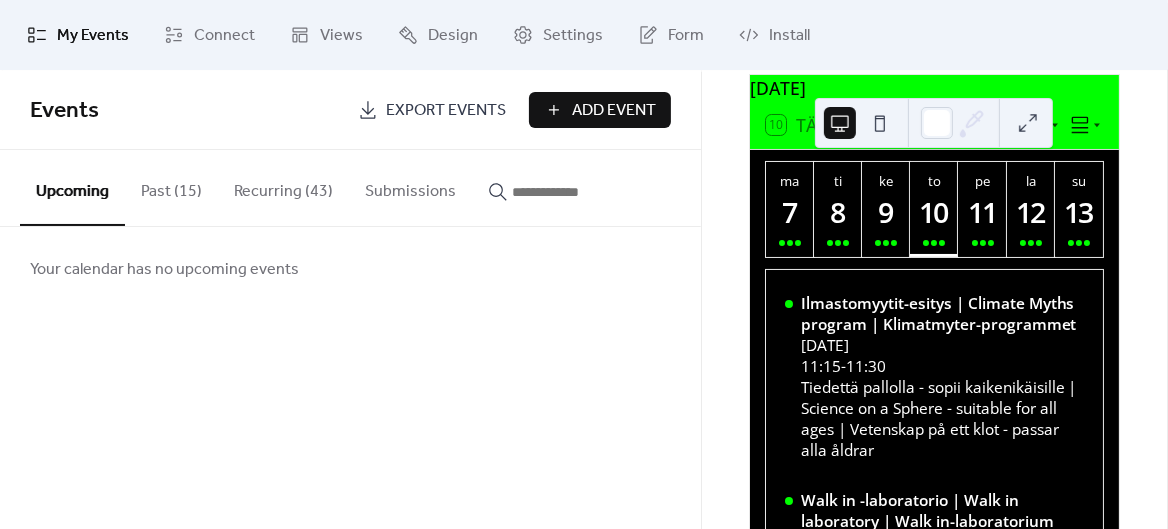 click on "Recurring  (43)" at bounding box center (283, 187) 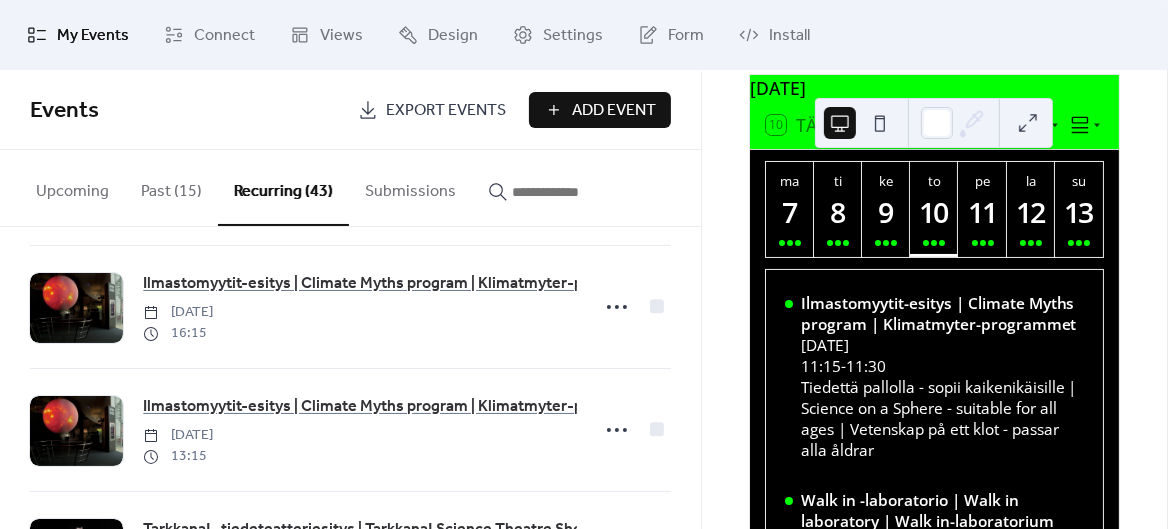 scroll, scrollTop: 2512, scrollLeft: 0, axis: vertical 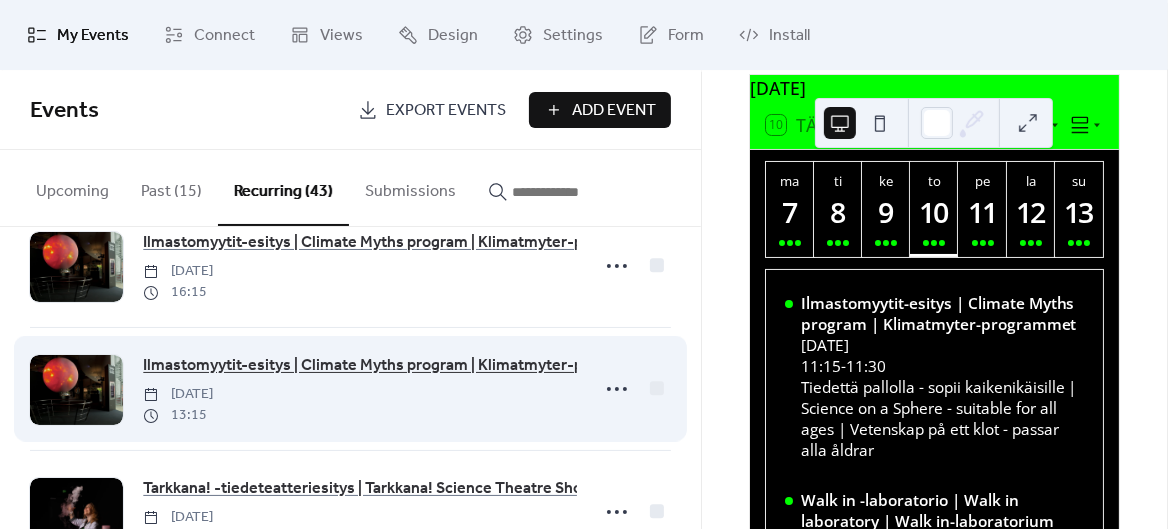 click on "Ilmastomyytit-esitys | Climate Myths program | Klimatmyter-programmet" at bounding box center (403, 366) 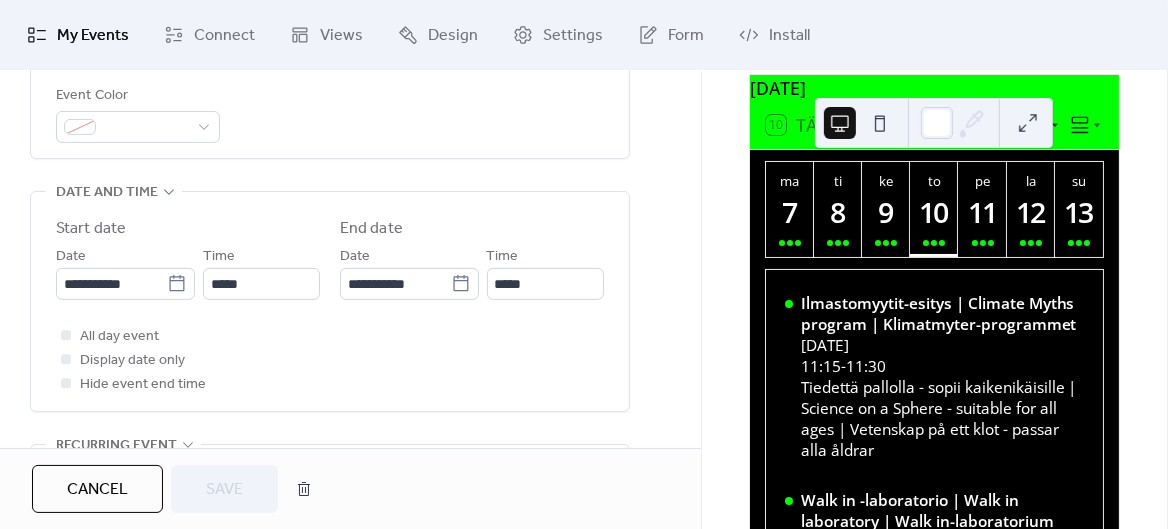 scroll, scrollTop: 609, scrollLeft: 0, axis: vertical 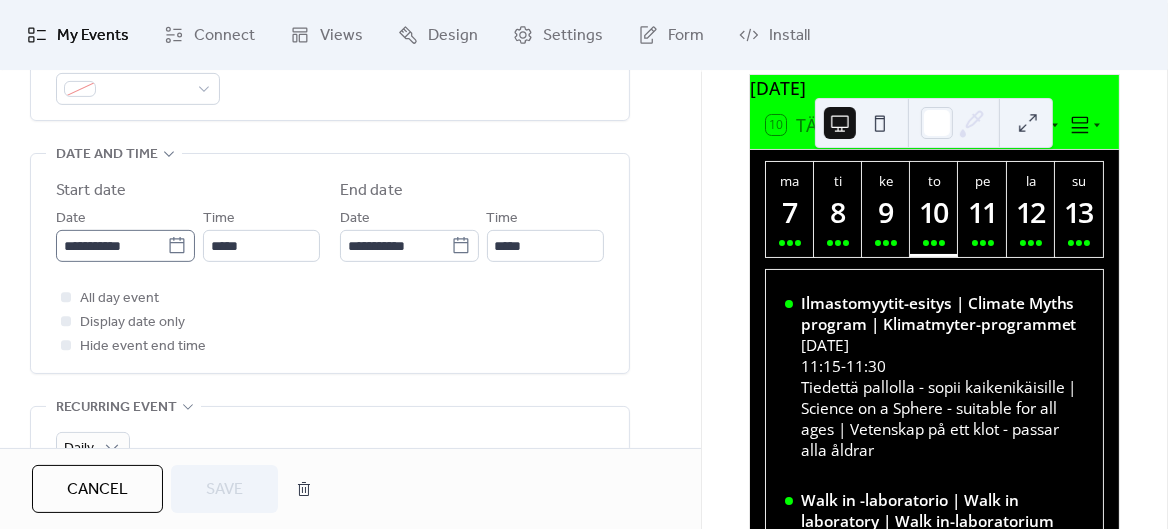 click 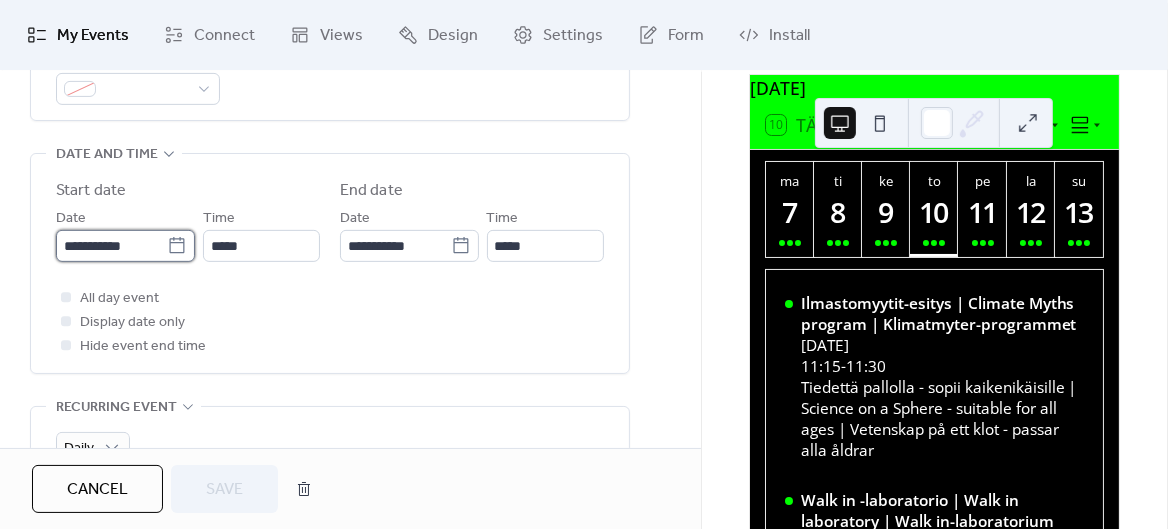 click on "**********" at bounding box center (111, 246) 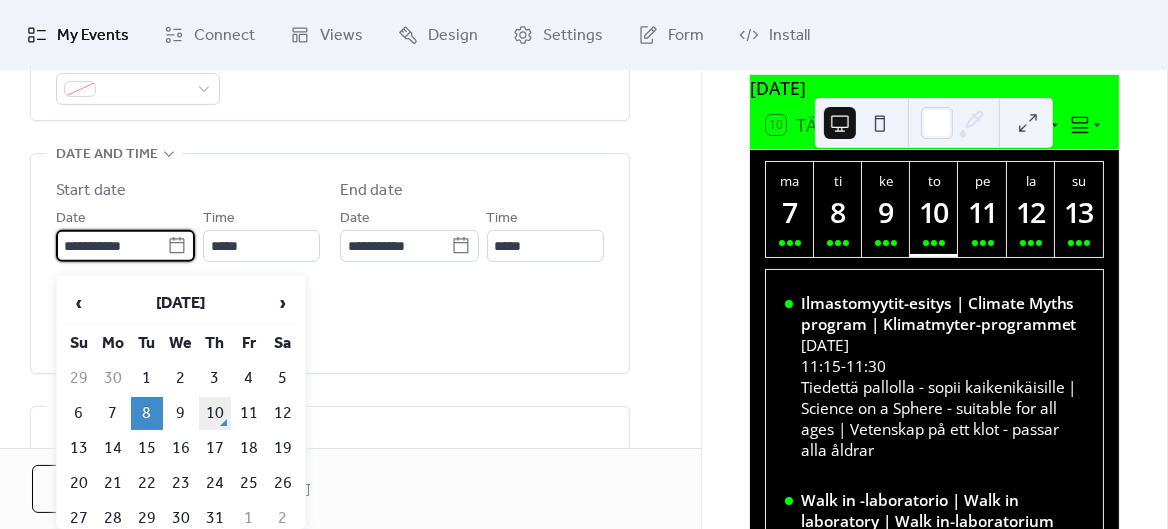 click on "10" at bounding box center (215, 413) 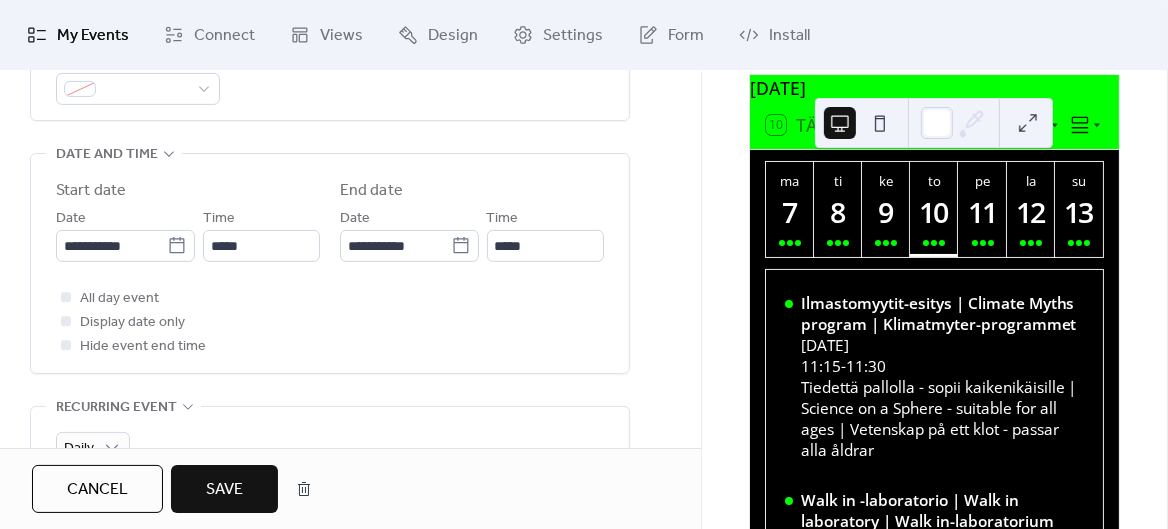 type on "**********" 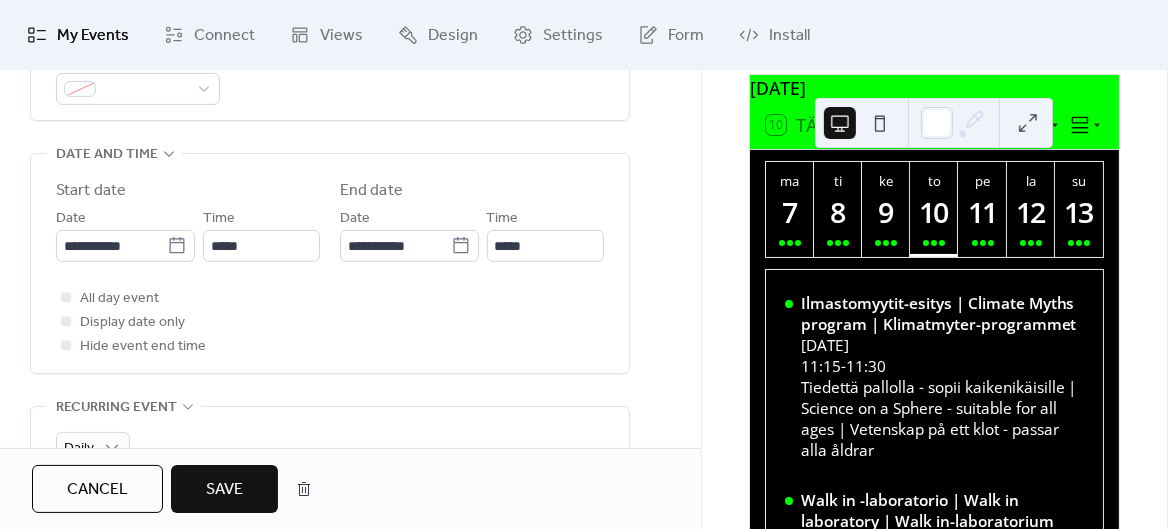 type on "**********" 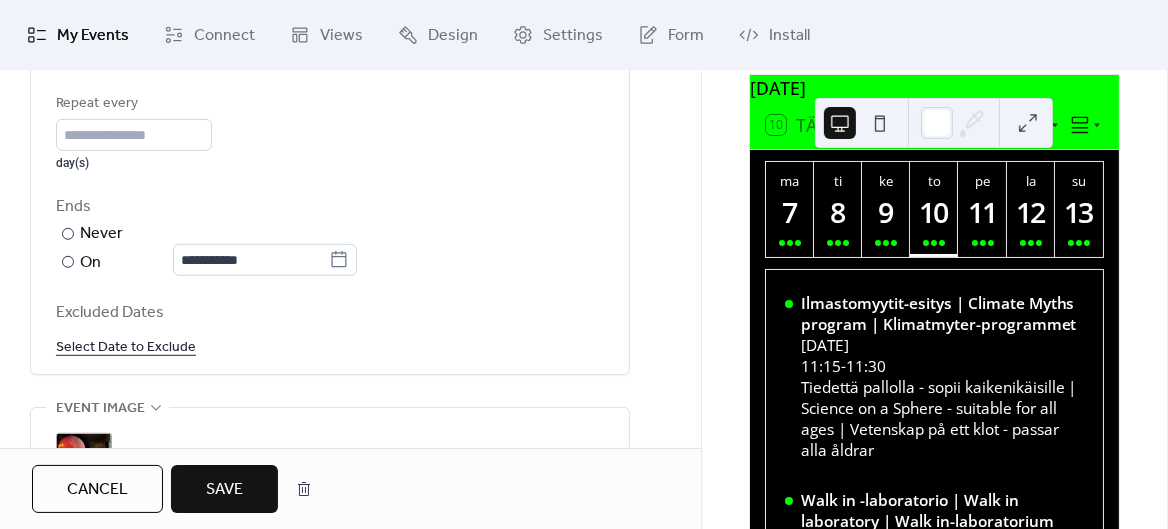 scroll, scrollTop: 1029, scrollLeft: 0, axis: vertical 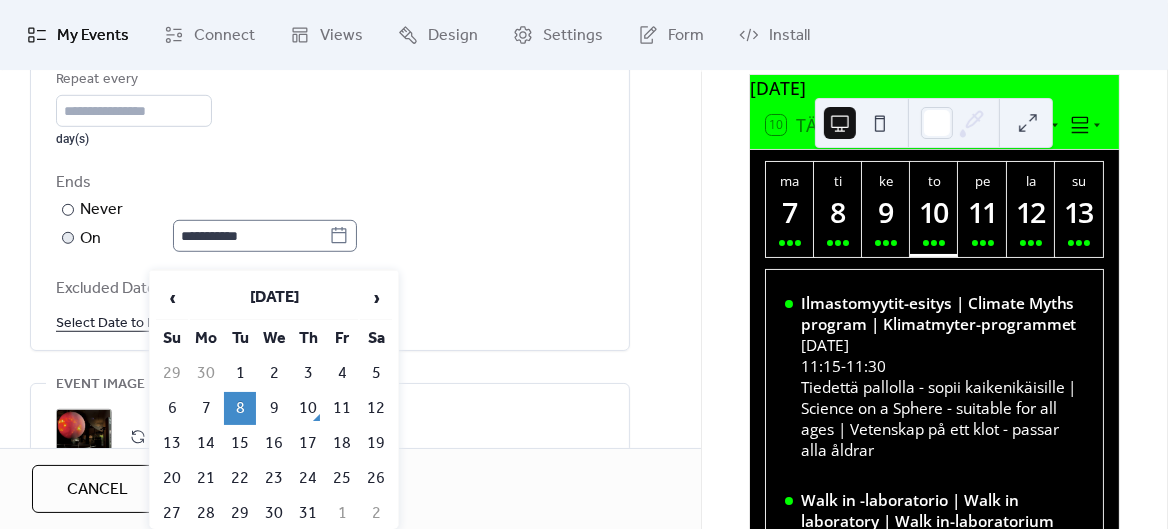 click 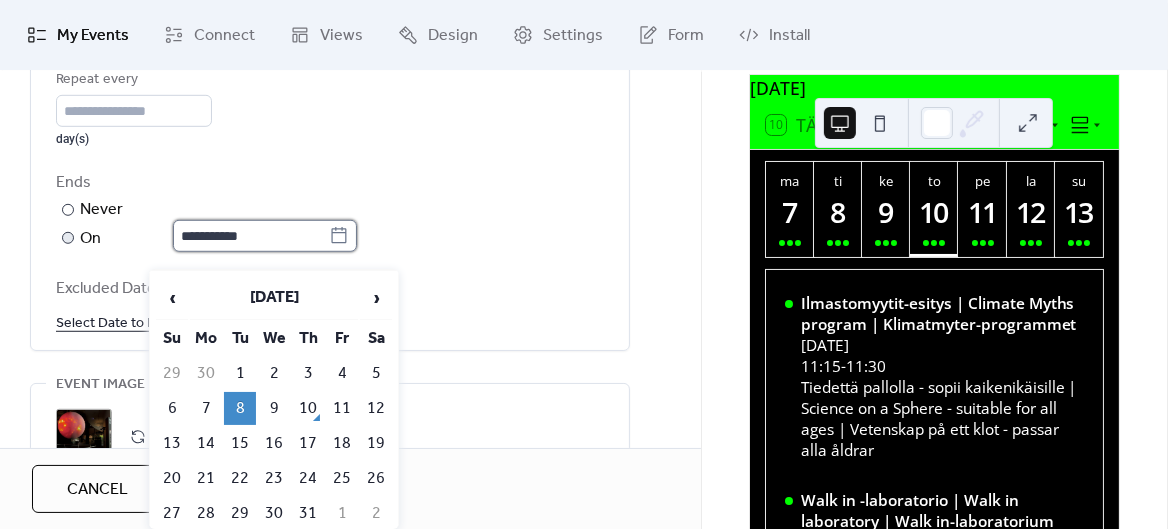 click on "**********" at bounding box center (251, 236) 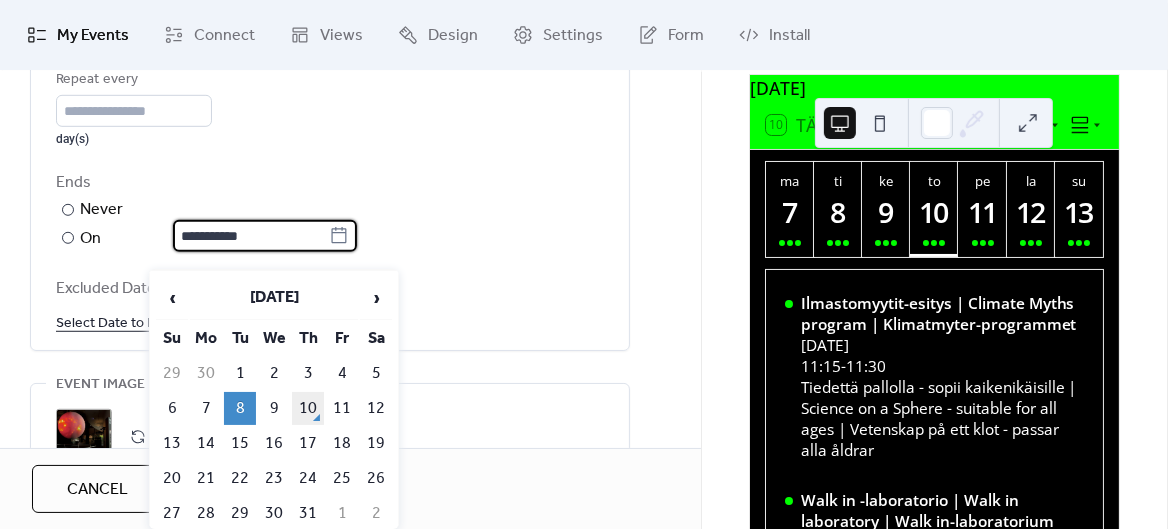 click on "10" at bounding box center [308, 408] 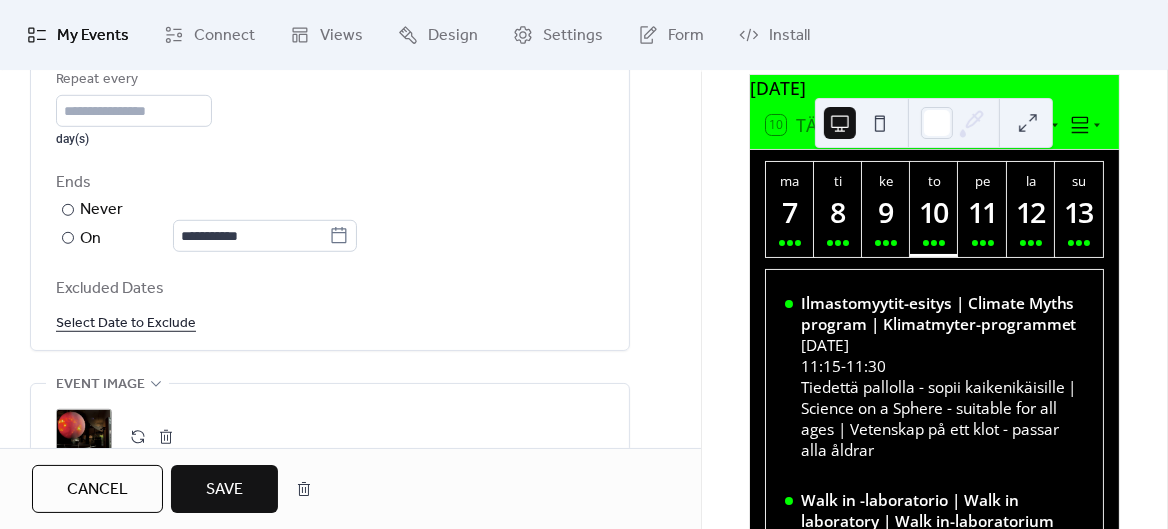 type on "**********" 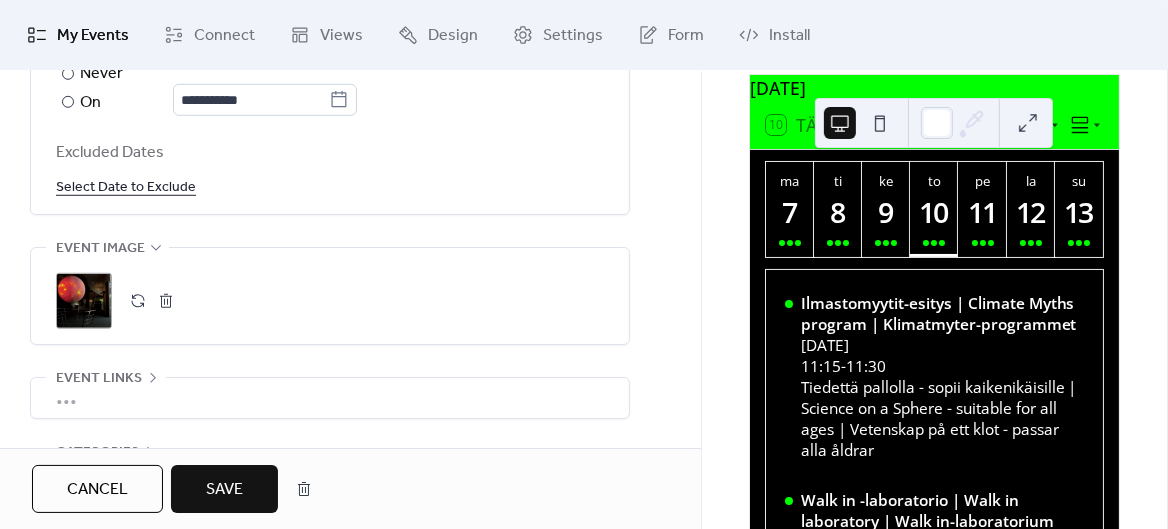 scroll, scrollTop: 1214, scrollLeft: 0, axis: vertical 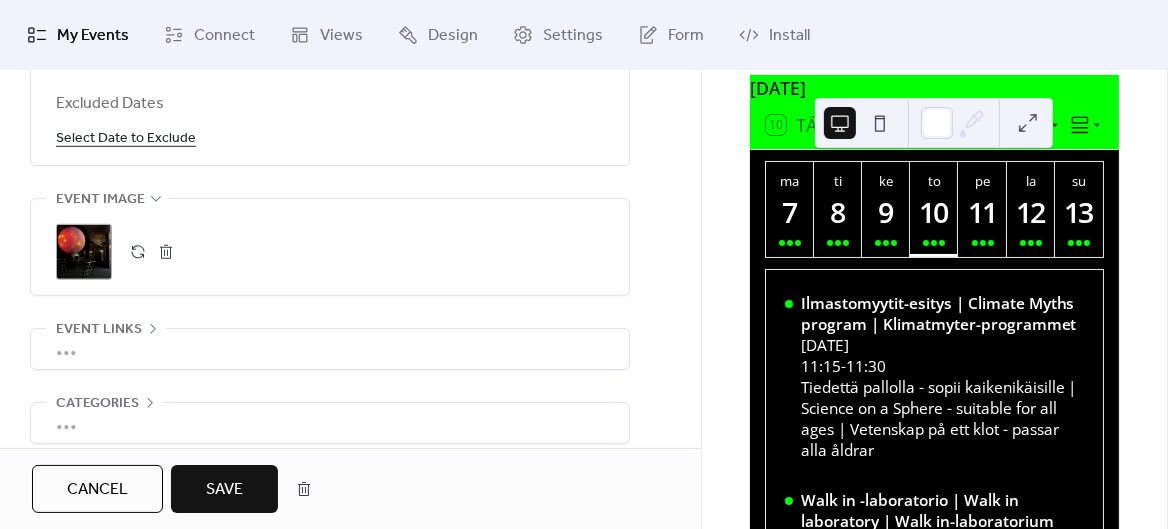 click on "Save" at bounding box center [224, 490] 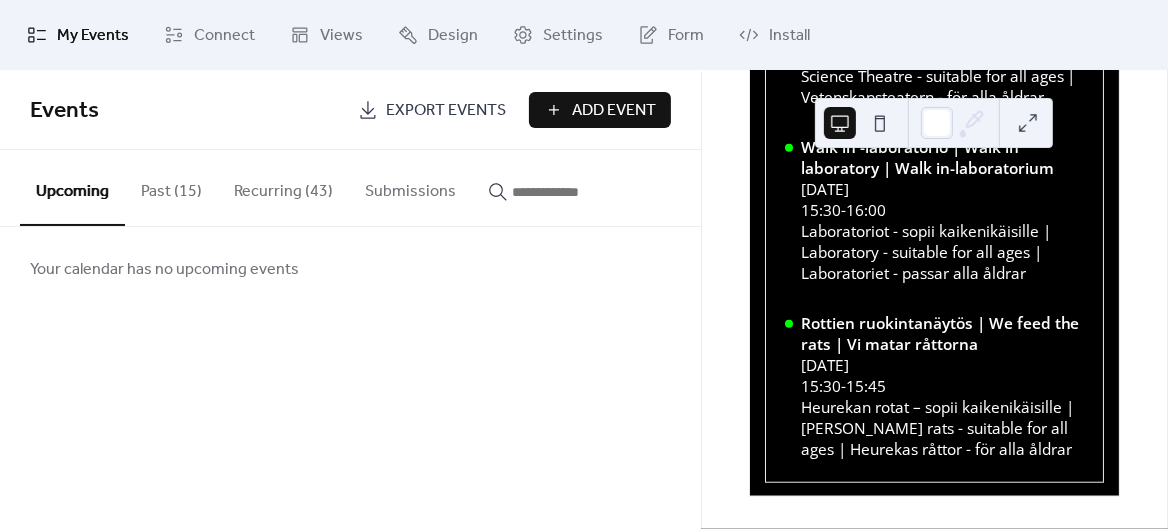 scroll, scrollTop: 1226, scrollLeft: 0, axis: vertical 